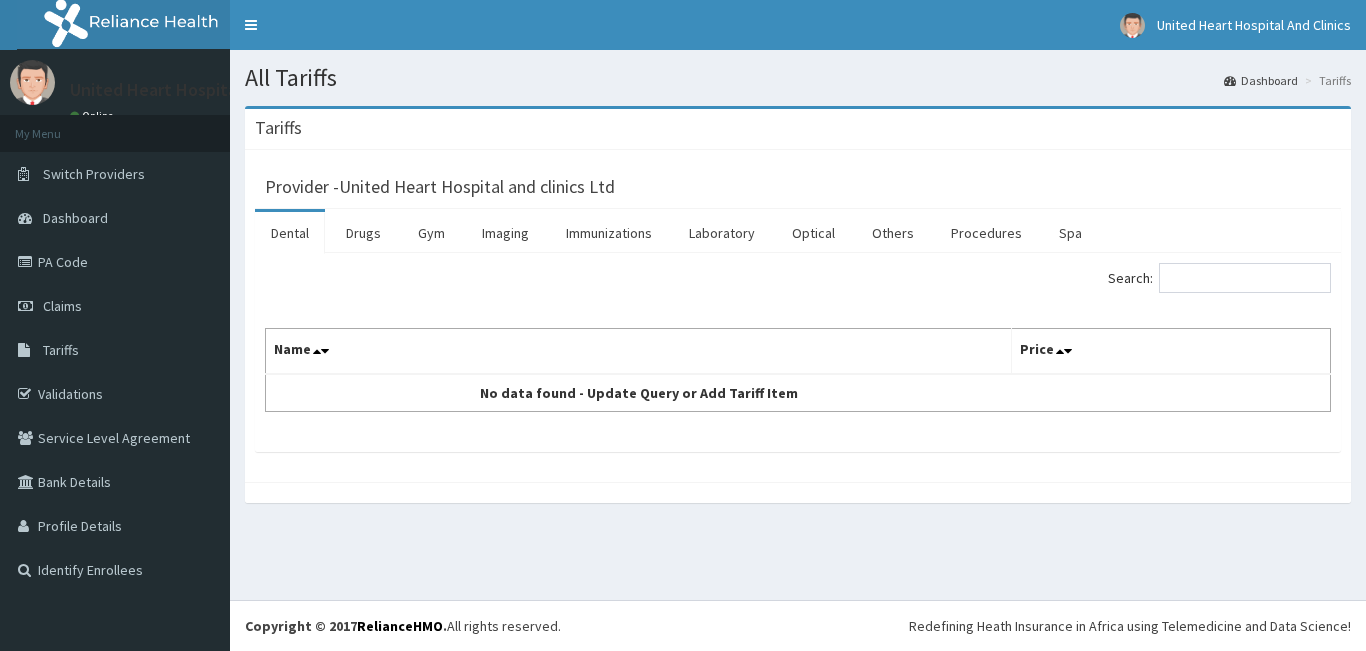 scroll, scrollTop: 0, scrollLeft: 0, axis: both 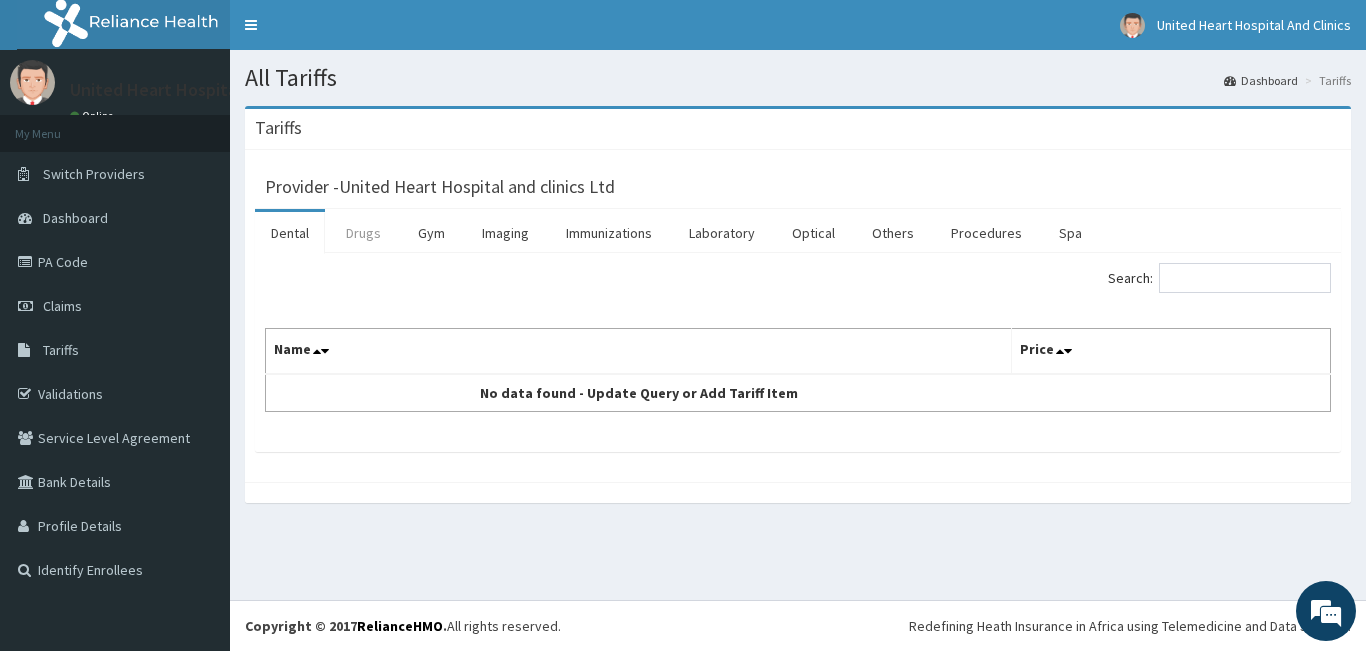 click on "Drugs" at bounding box center [363, 233] 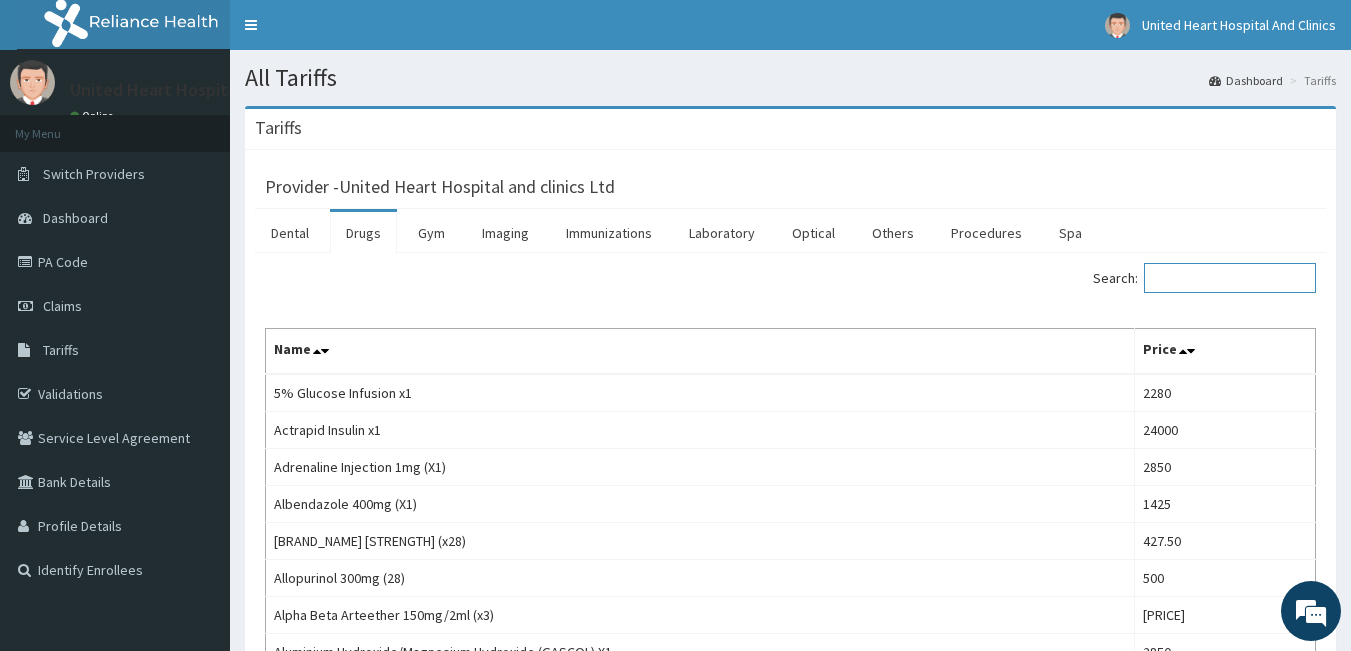 click on "Search:" at bounding box center (1230, 278) 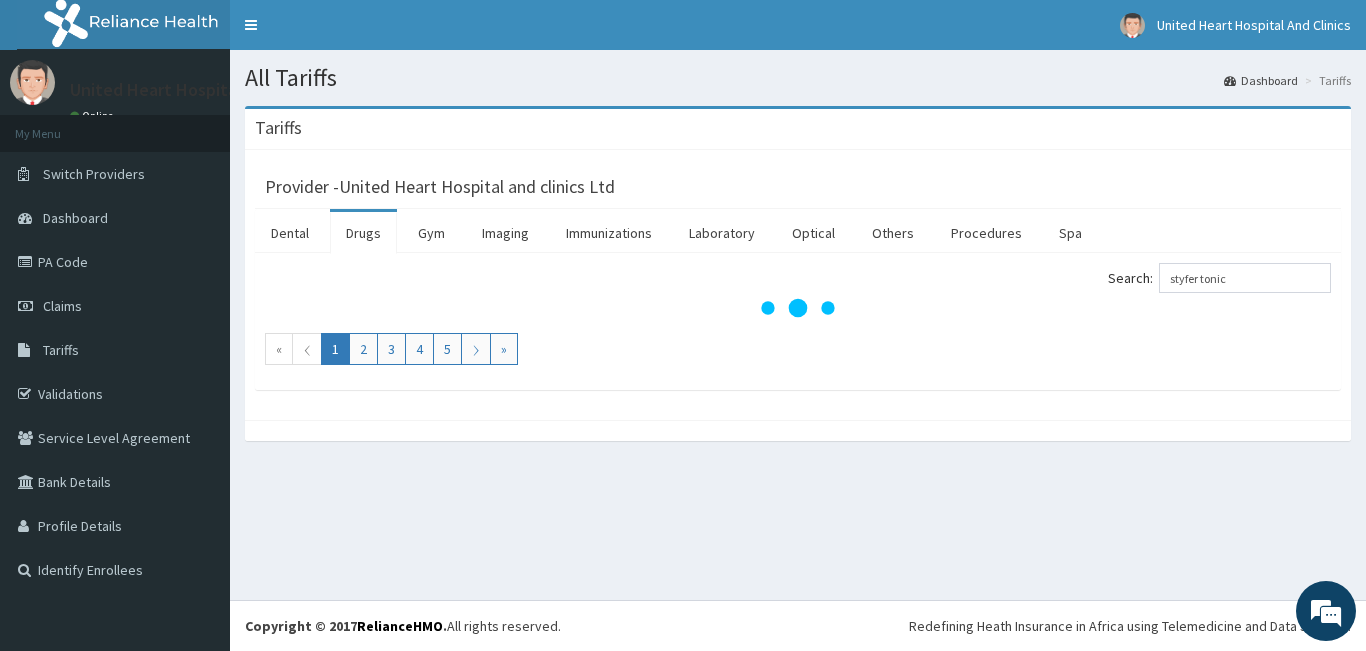 click on "Search: styfer tonic" at bounding box center (1219, 278) 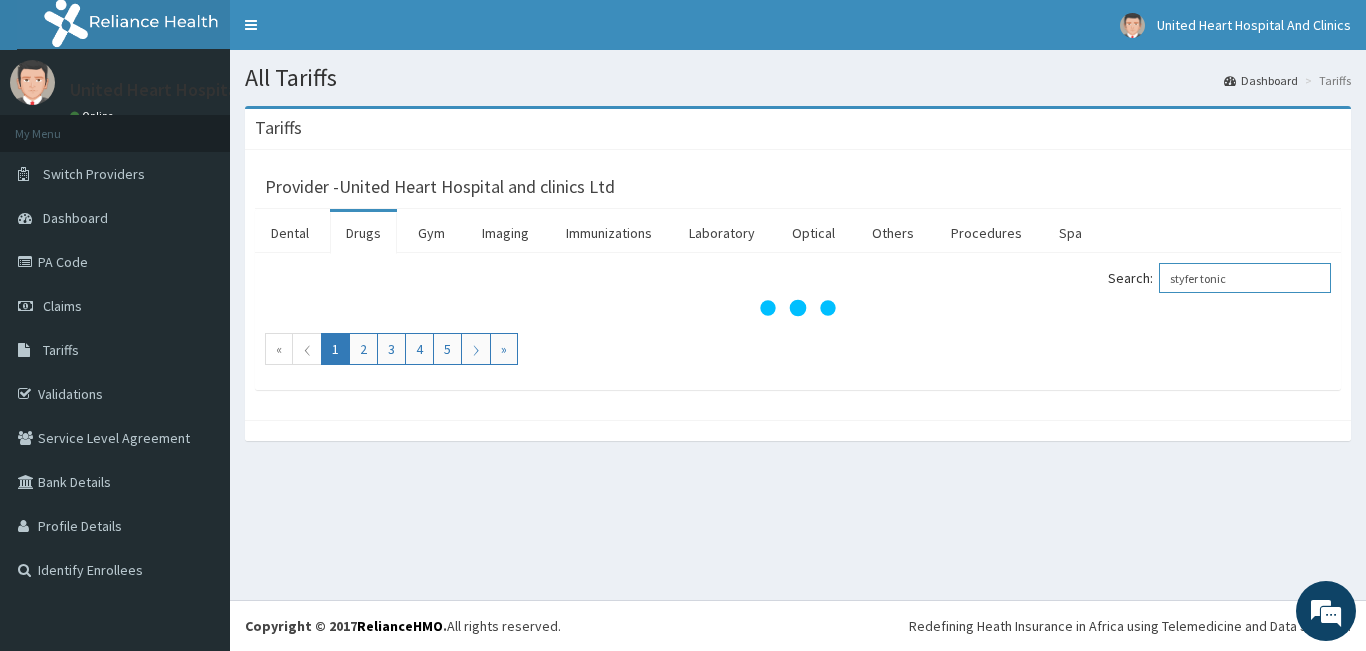 click on "styfer tonic" at bounding box center [1245, 278] 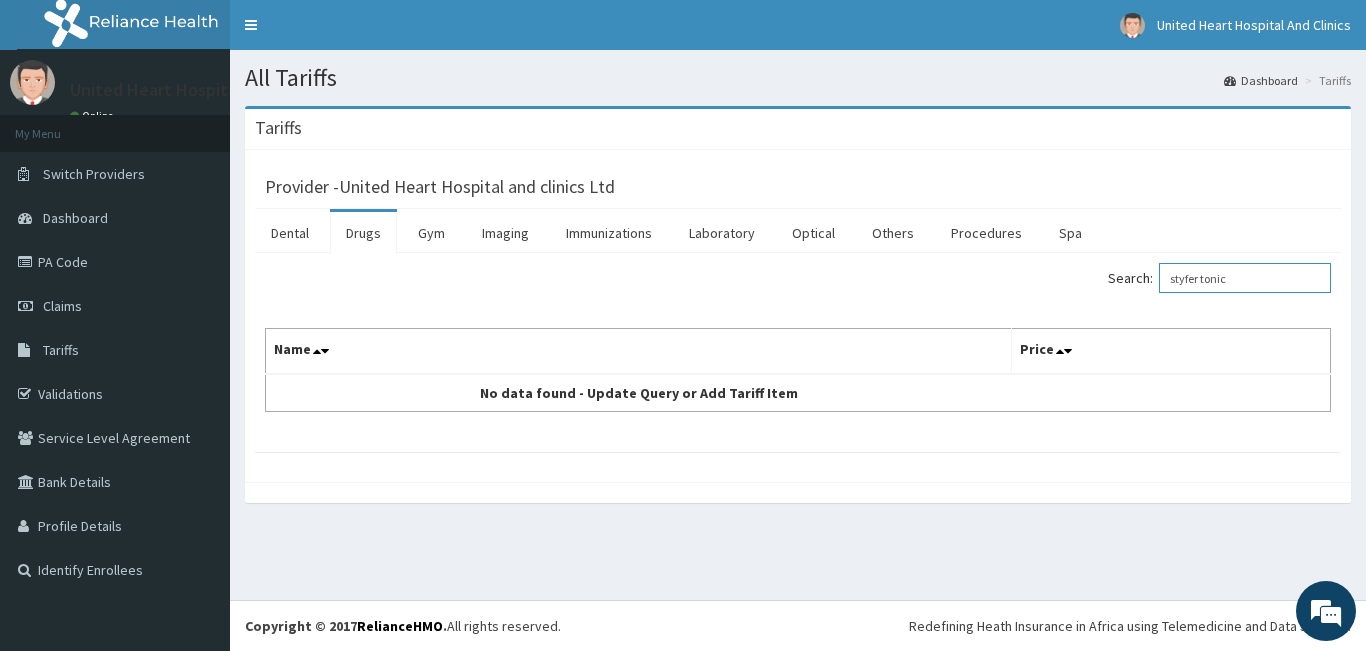 click on "styfer tonic" at bounding box center (1245, 278) 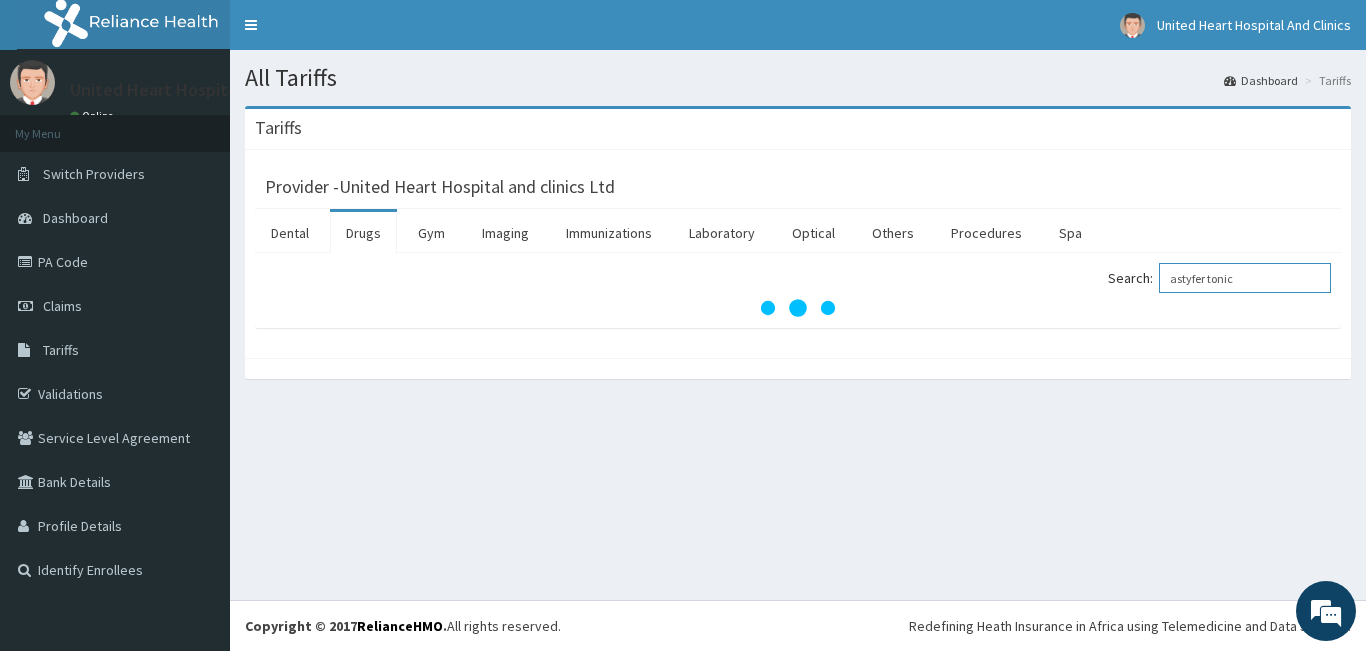 click on "astyfer tonic" at bounding box center (1245, 278) 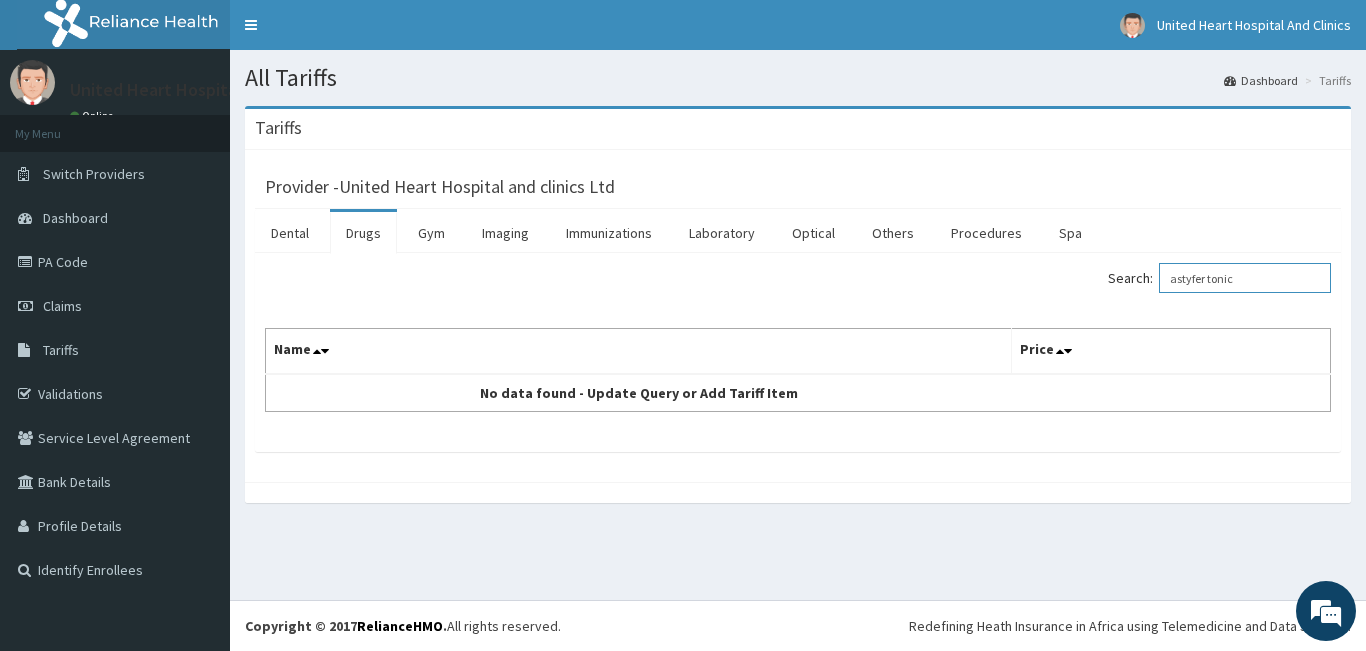 drag, startPoint x: 1258, startPoint y: 278, endPoint x: 1222, endPoint y: 276, distance: 36.05551 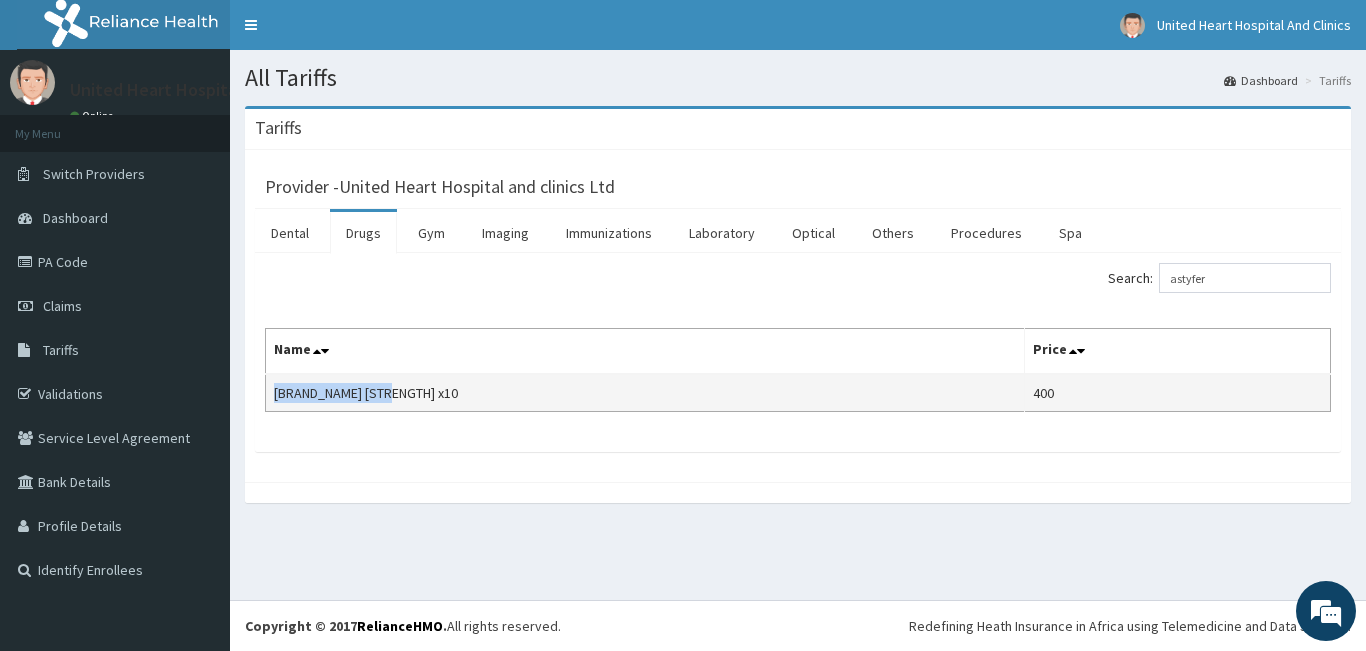 drag, startPoint x: 268, startPoint y: 388, endPoint x: 835, endPoint y: 401, distance: 567.149 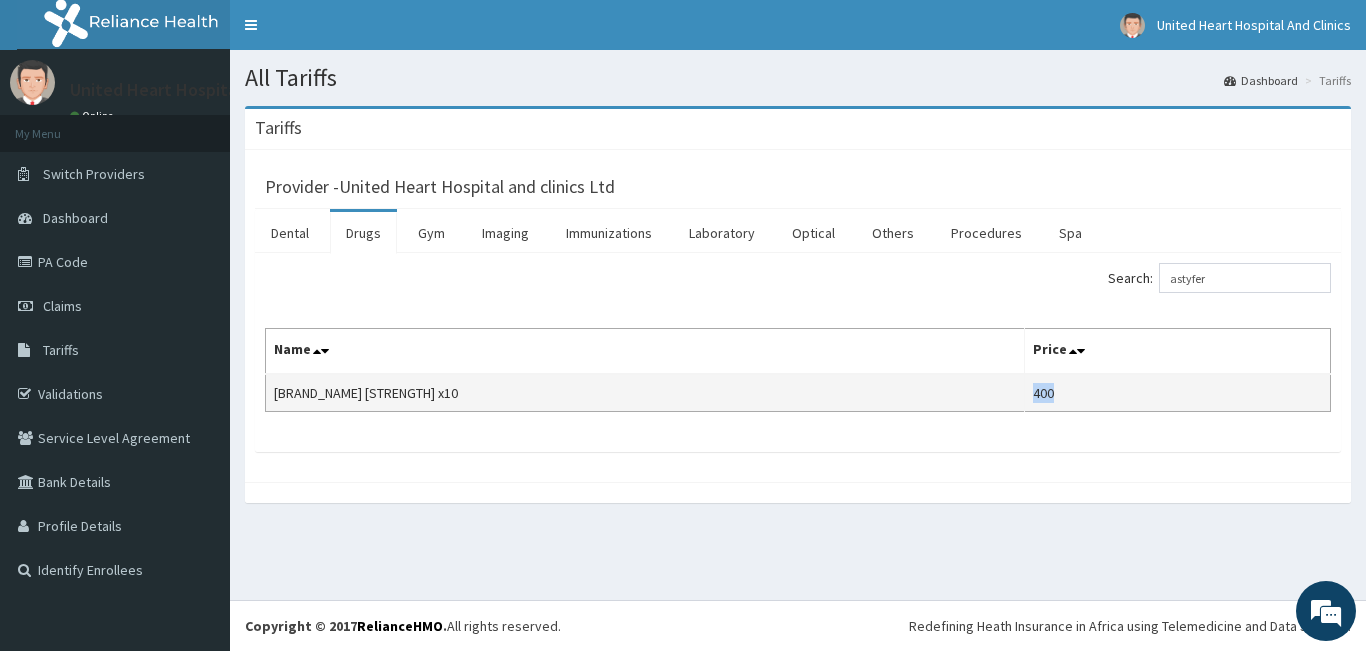 drag, startPoint x: 927, startPoint y: 379, endPoint x: 948, endPoint y: 399, distance: 29 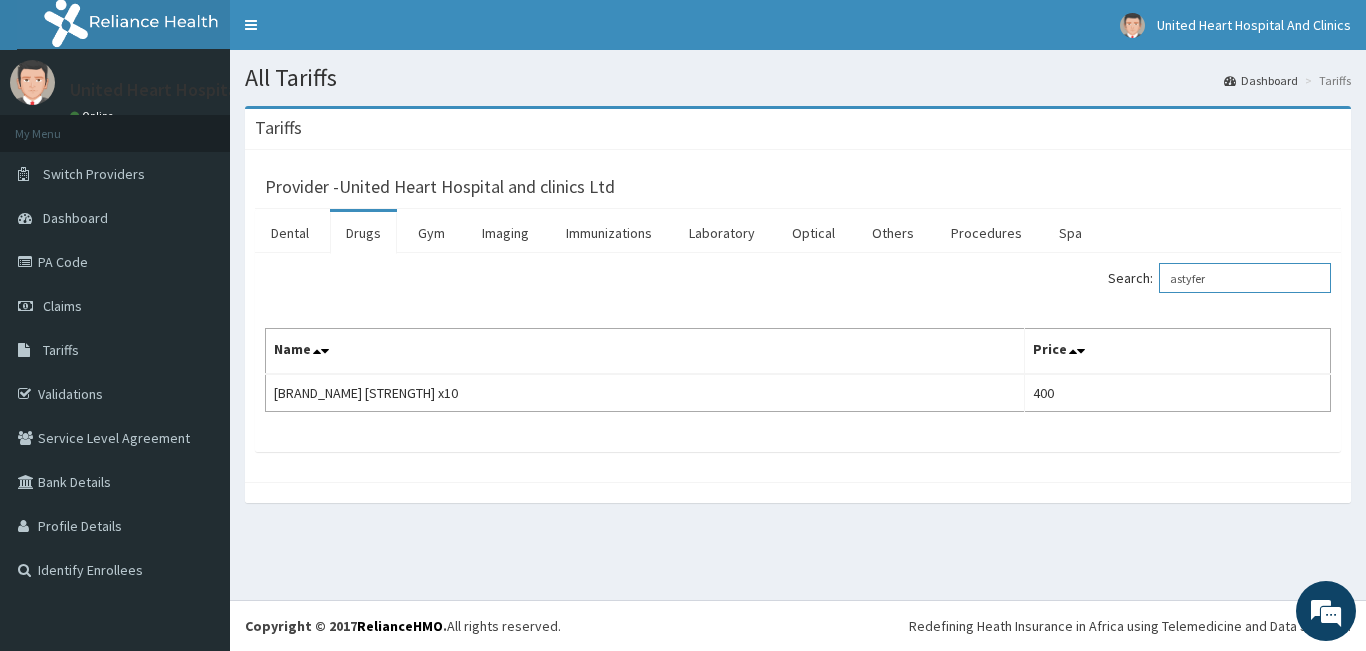 drag, startPoint x: 1226, startPoint y: 284, endPoint x: 1142, endPoint y: 295, distance: 84.71718 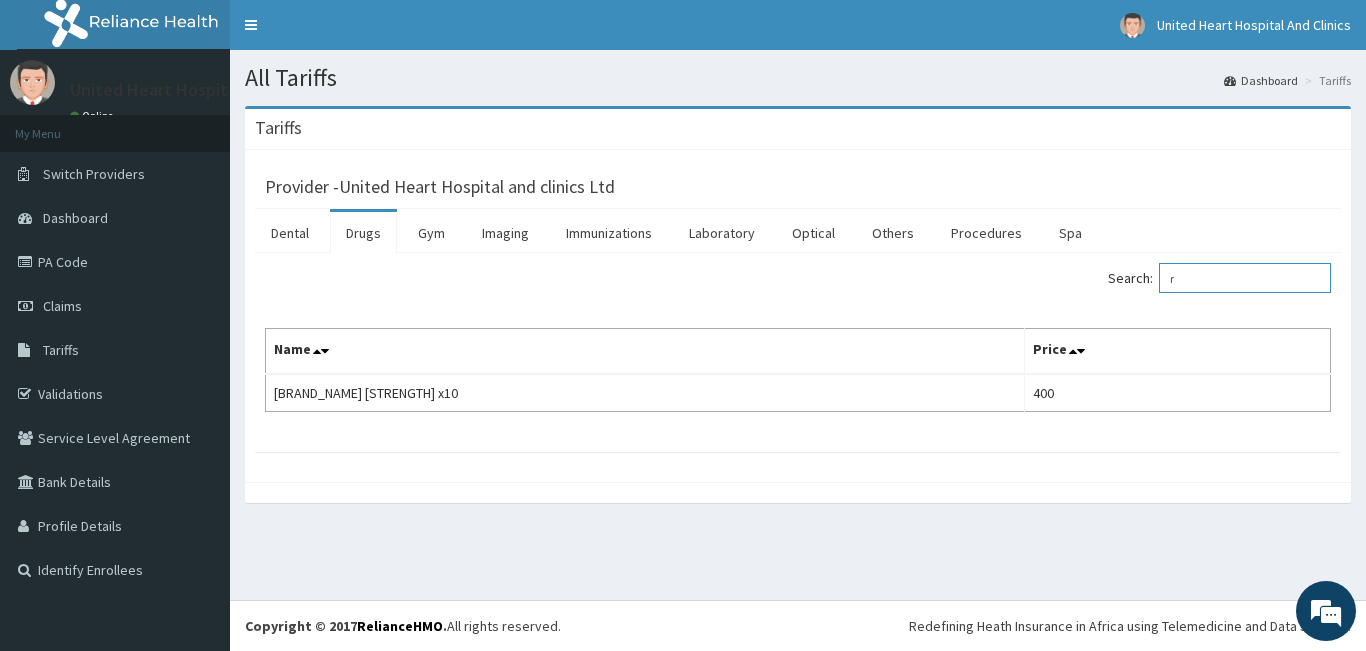 click on "r" at bounding box center [1245, 278] 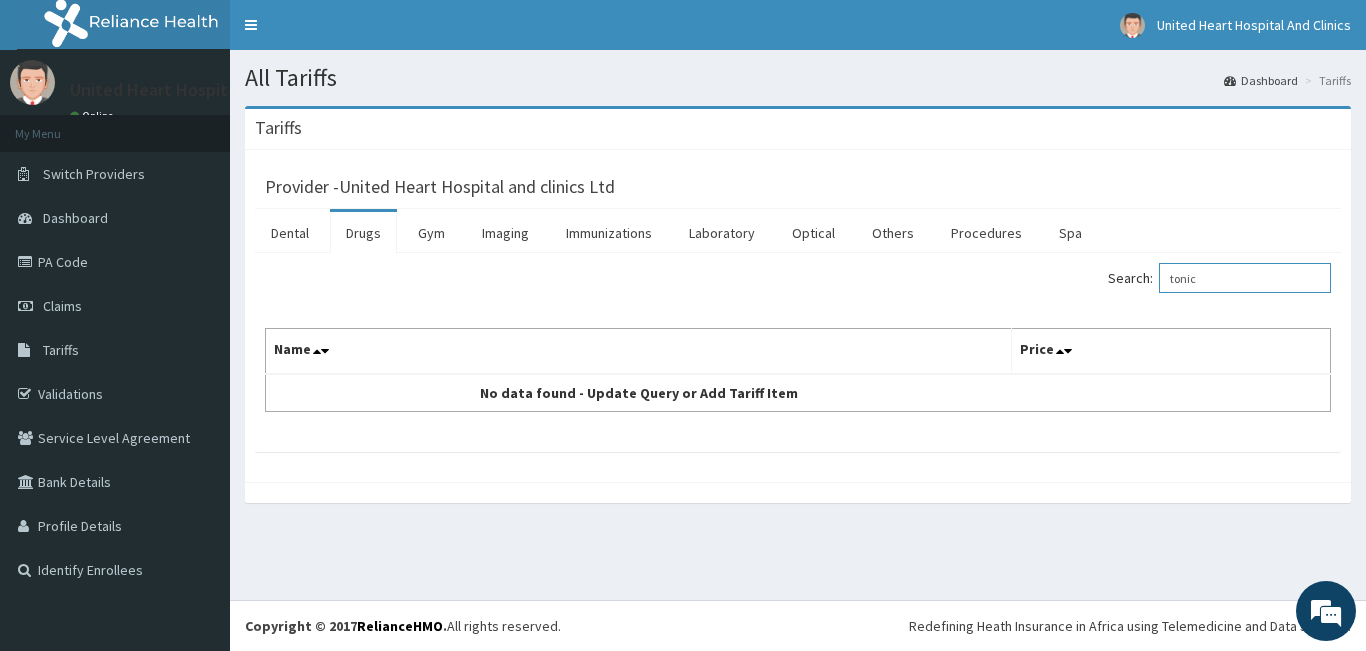 type on "tonic" 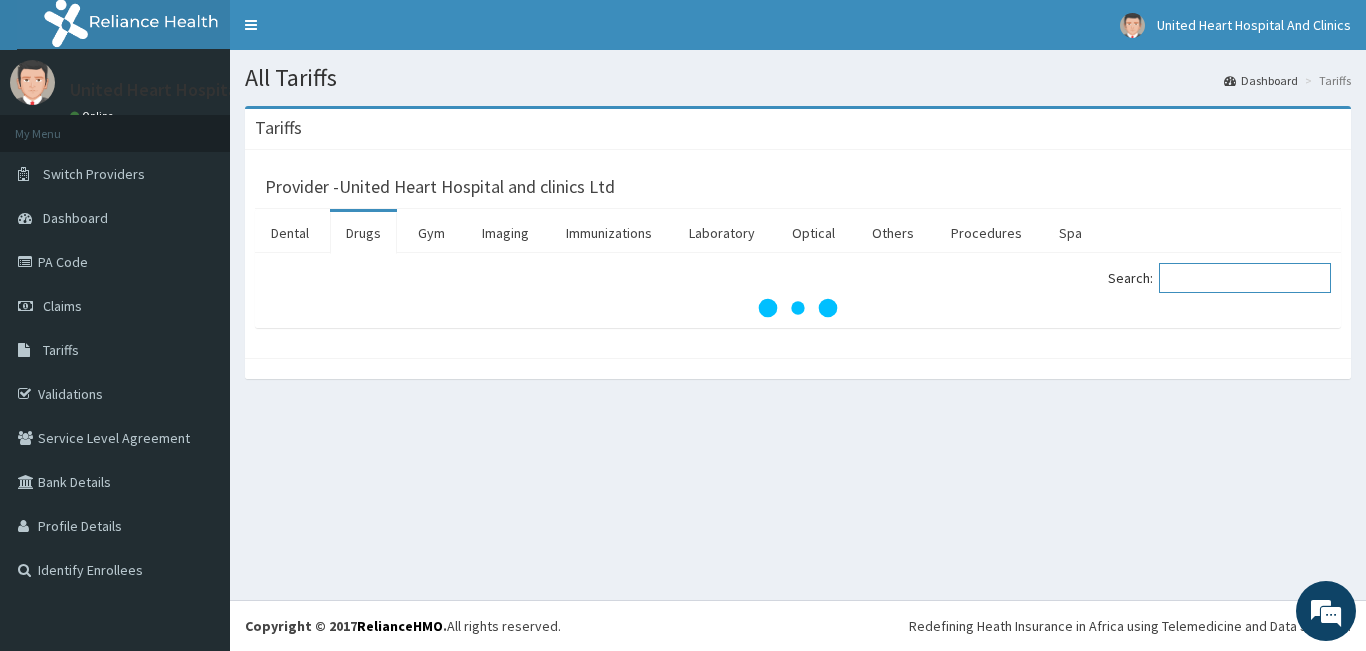 paste on "tothema" 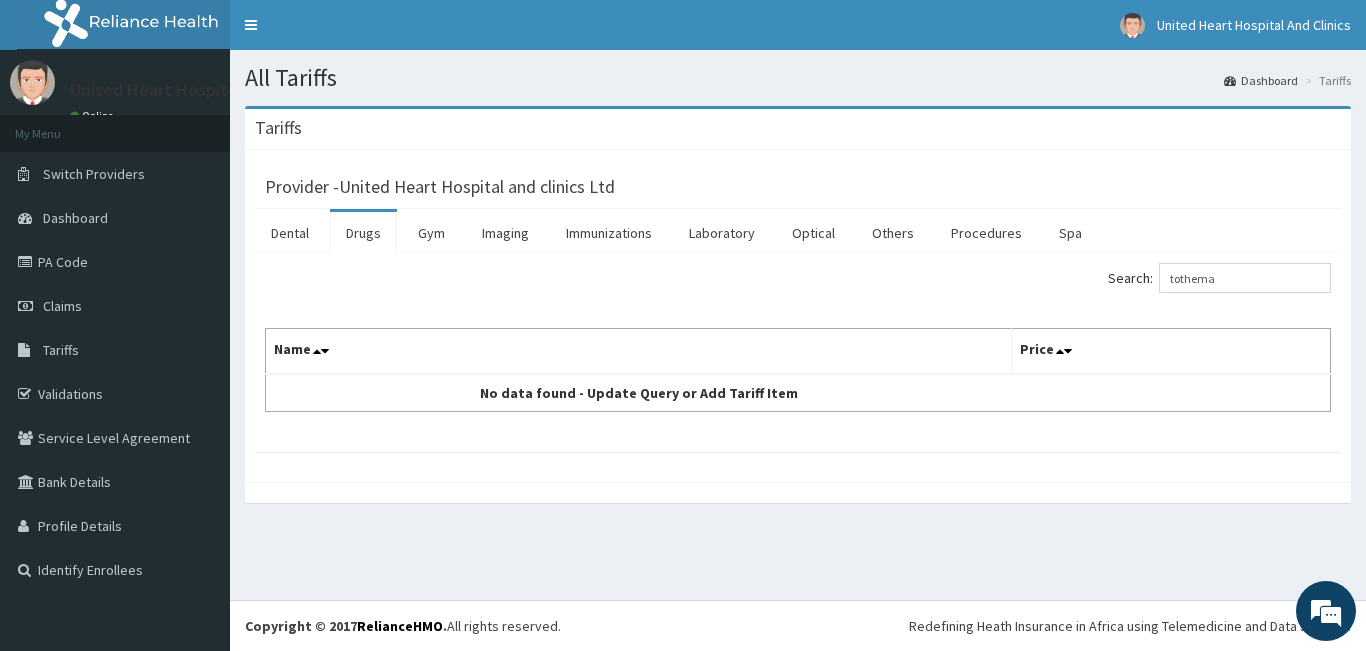 click on "Search: tothema" at bounding box center [1219, 278] 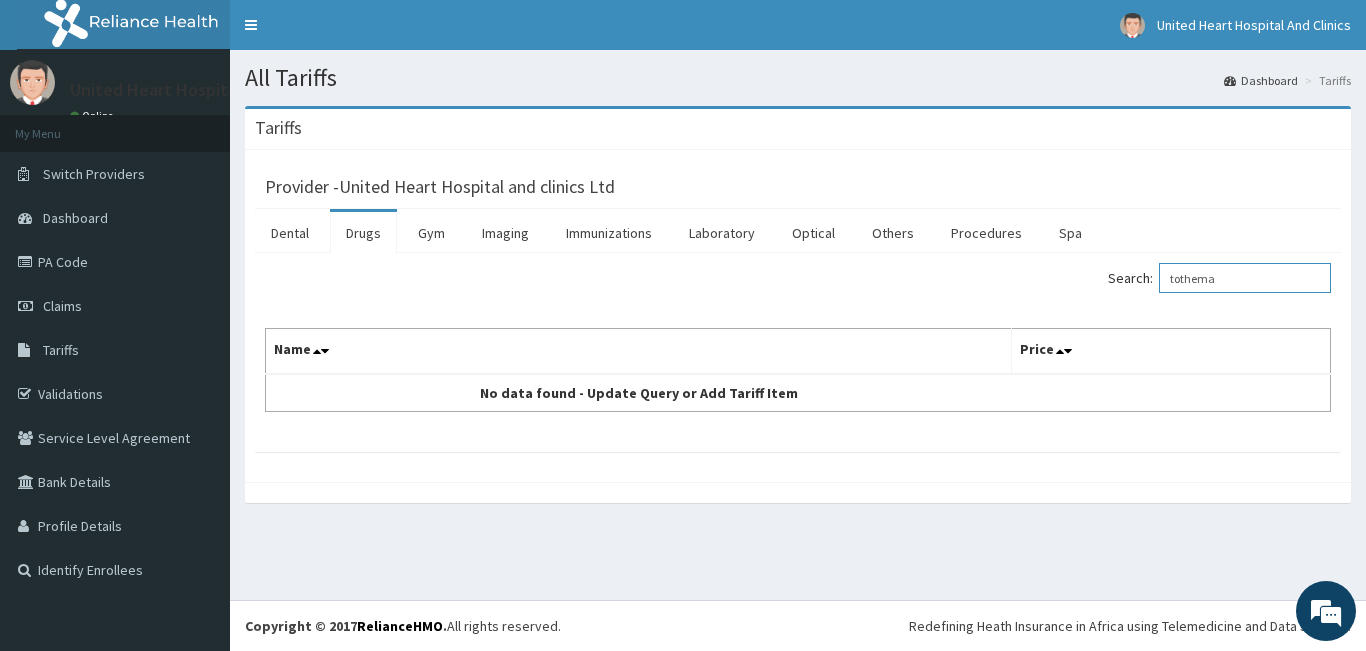 click on "tothema" at bounding box center (1245, 278) 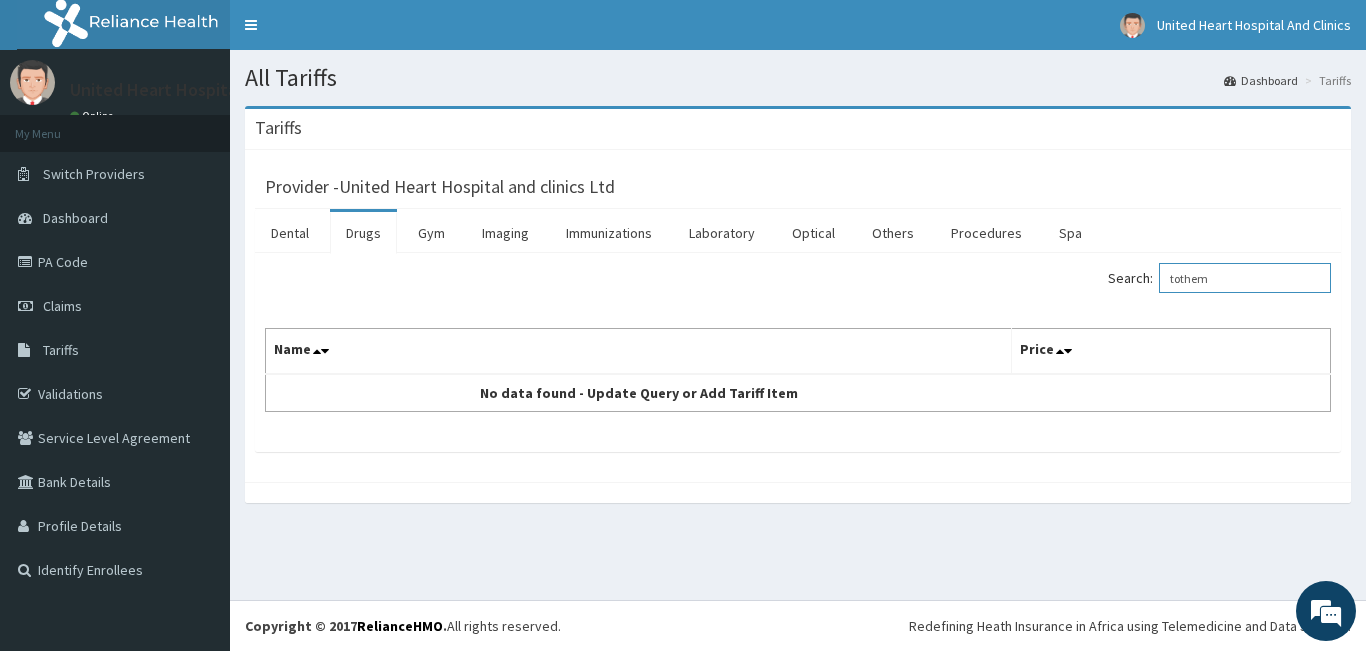 type on "tothema" 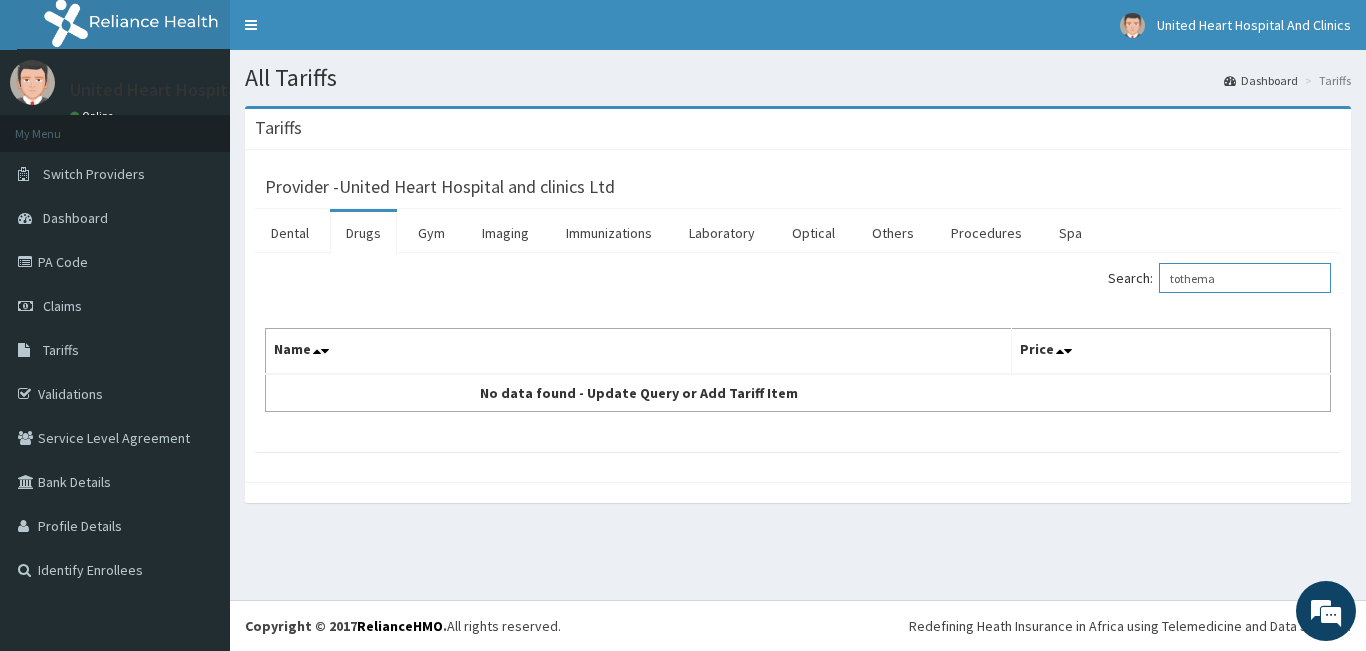 drag, startPoint x: 1237, startPoint y: 277, endPoint x: 1164, endPoint y: 299, distance: 76.243034 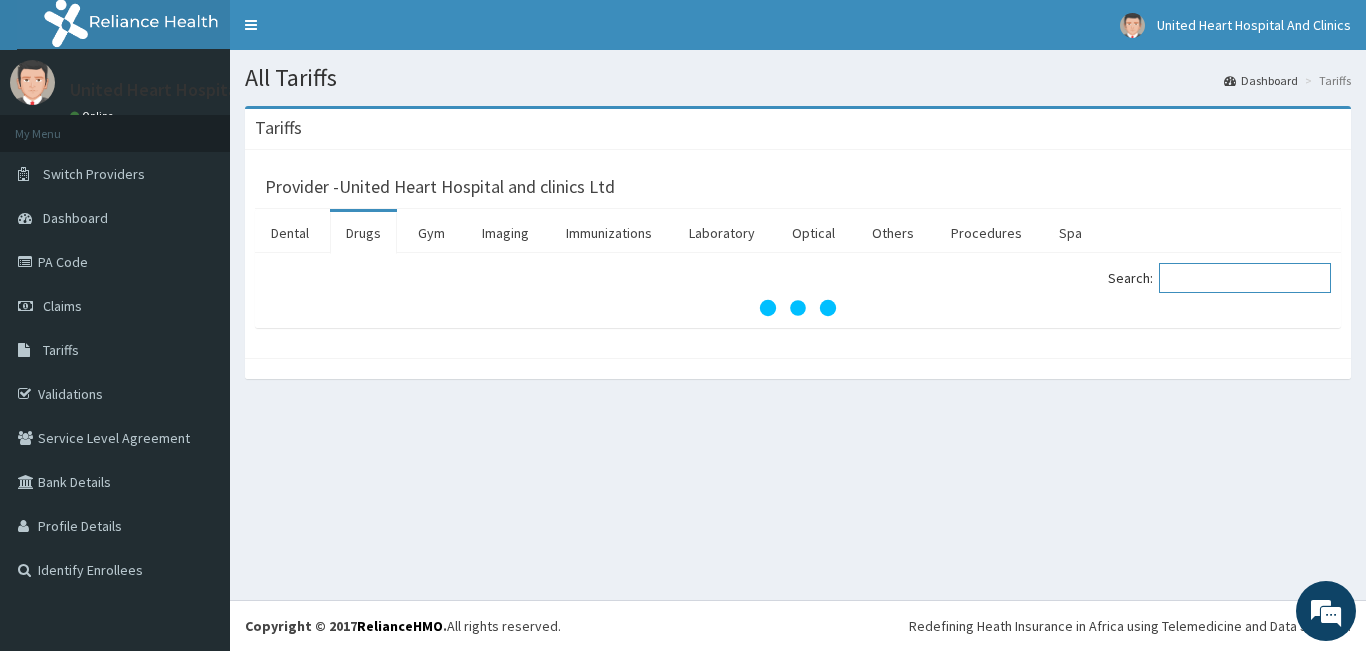 paste on "tothema" 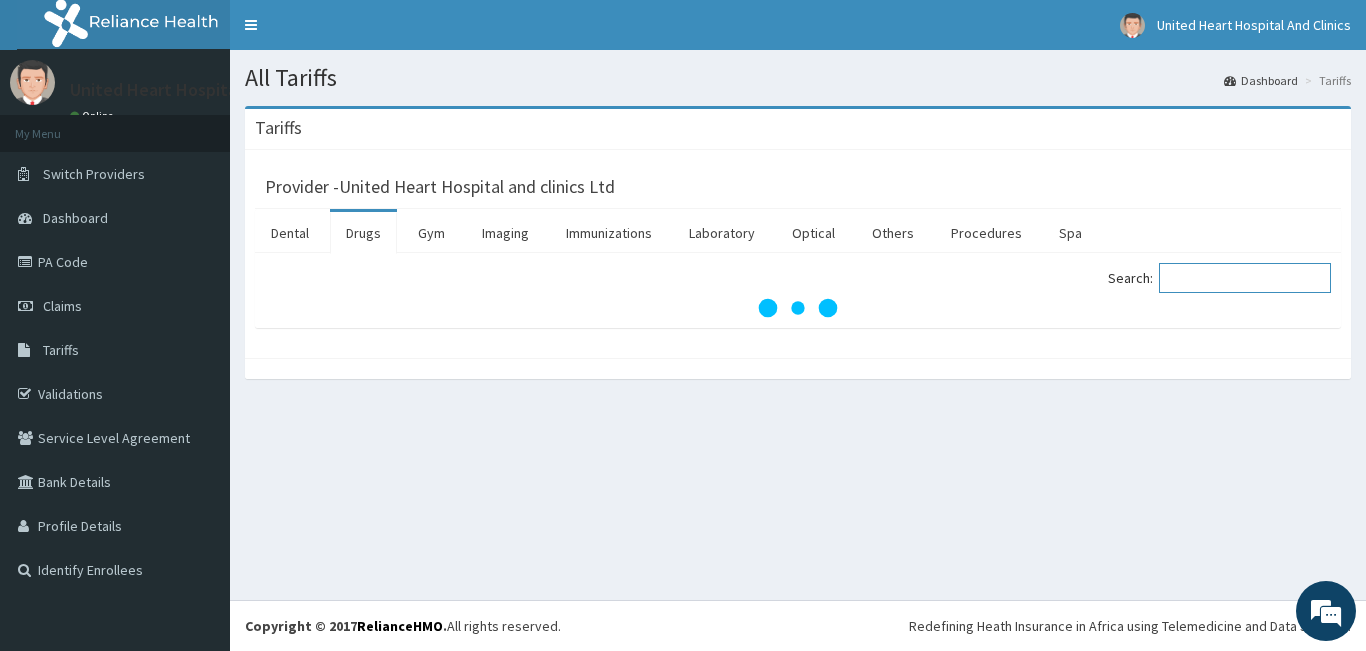type on "tothema" 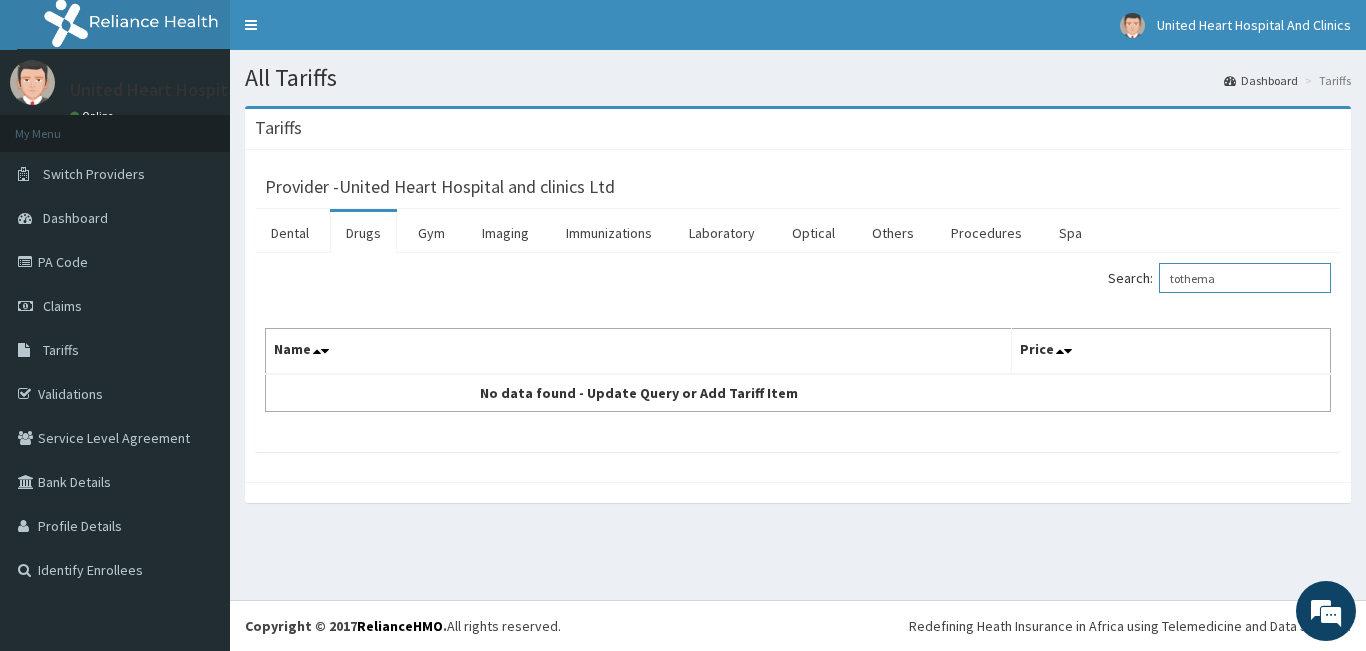 click on "tothema" at bounding box center (1245, 278) 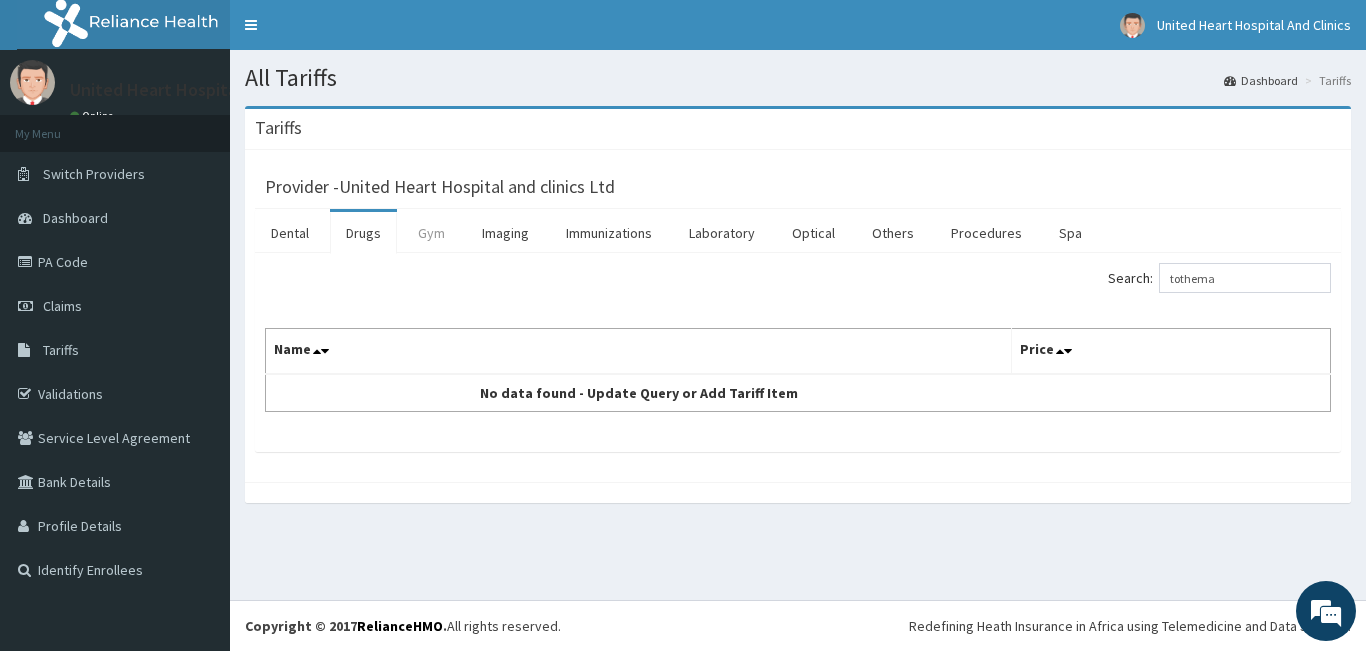 click on "Gym" at bounding box center [431, 233] 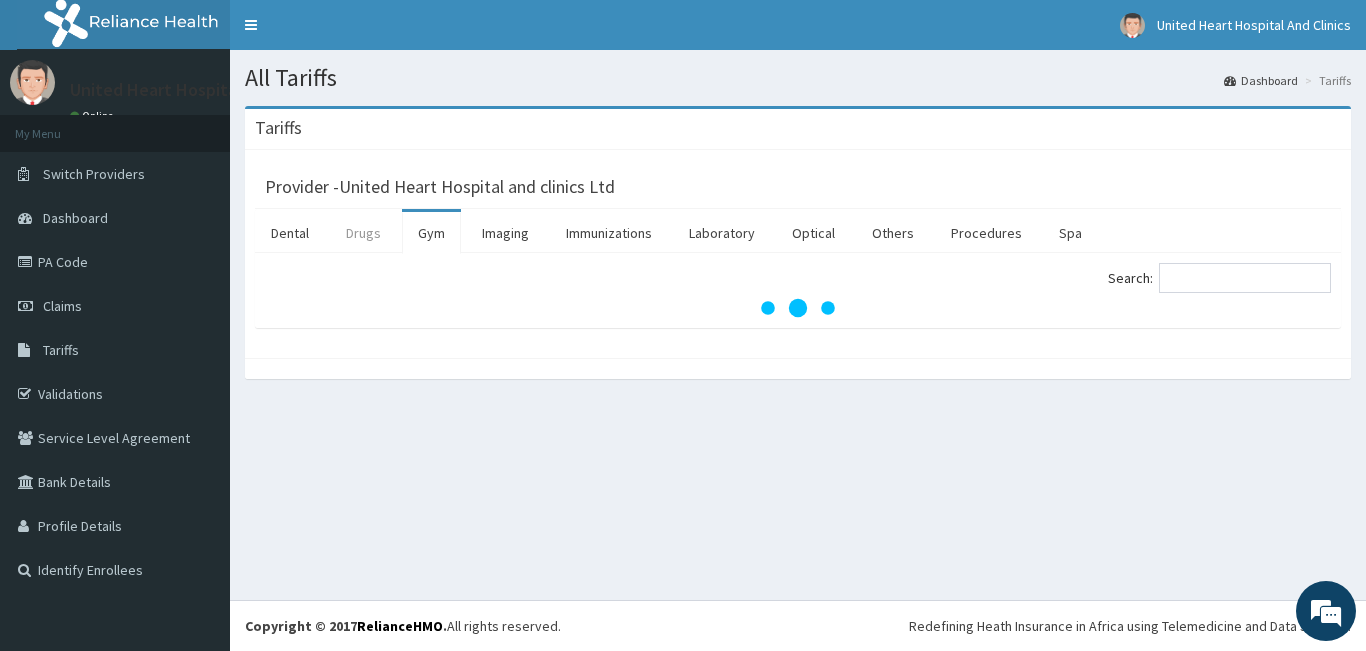 click on "Drugs" at bounding box center (363, 233) 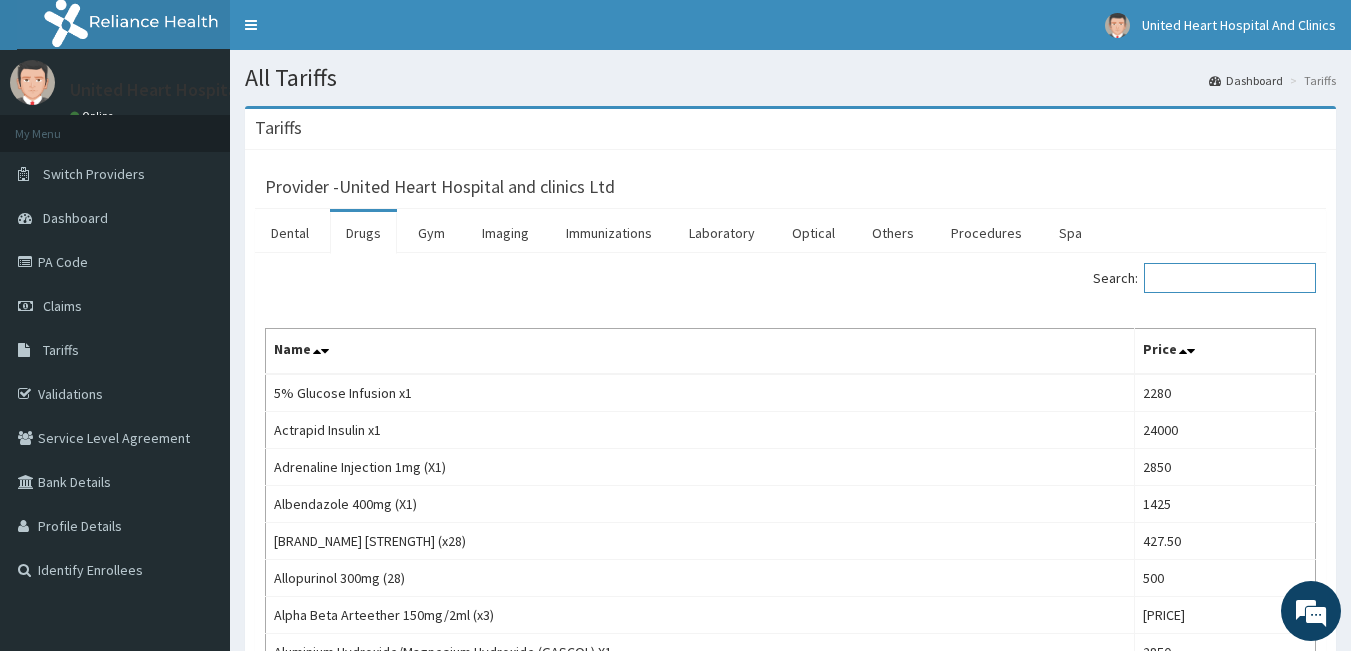 click on "Search:" at bounding box center (1230, 278) 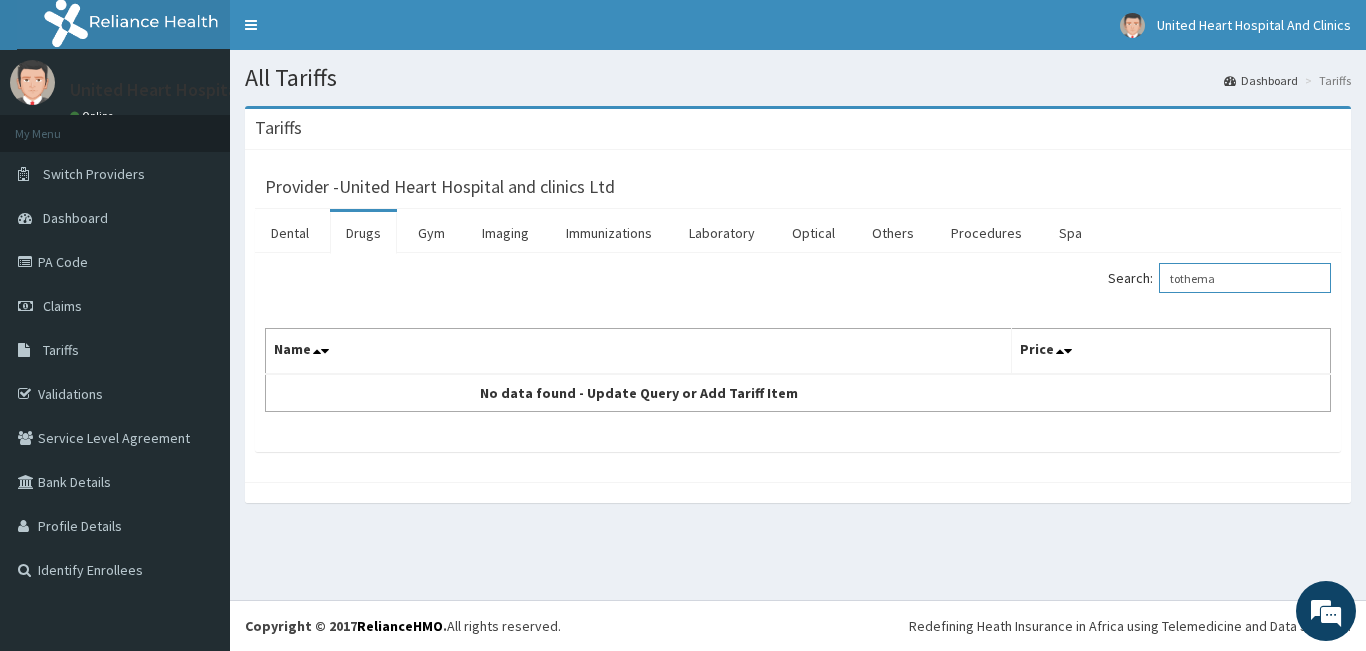 type on "tothema" 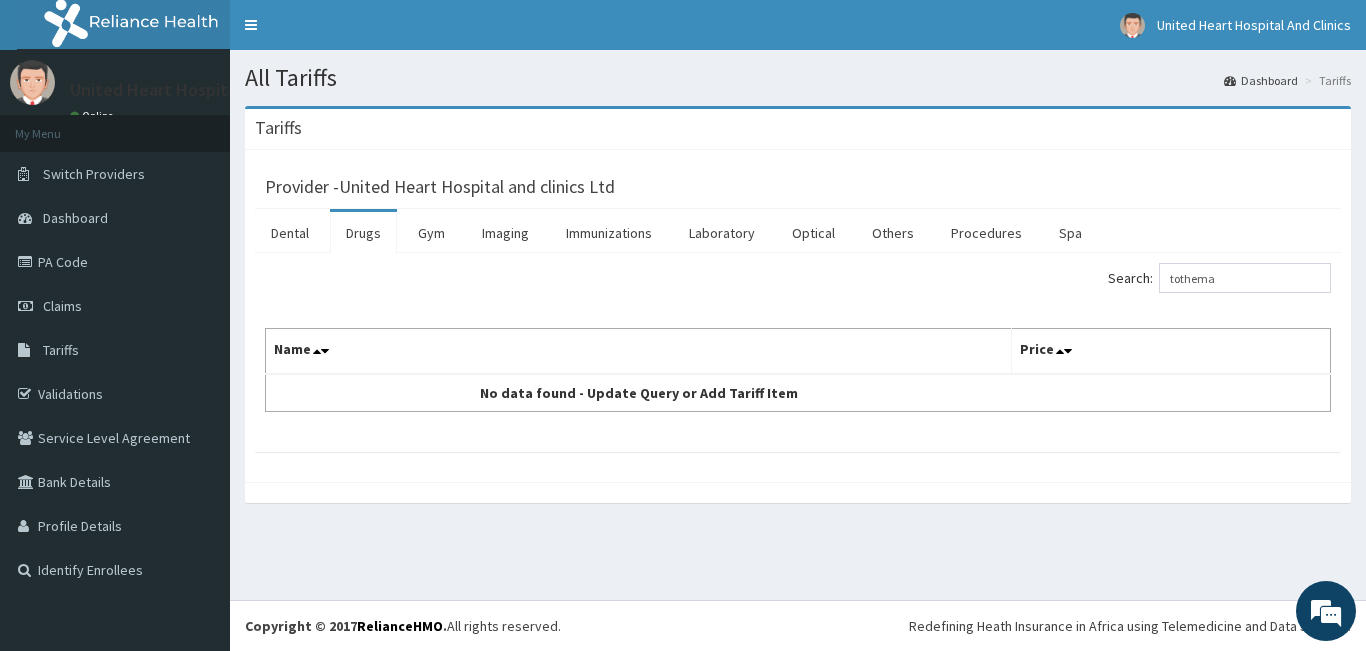 click on "Drugs" at bounding box center (363, 233) 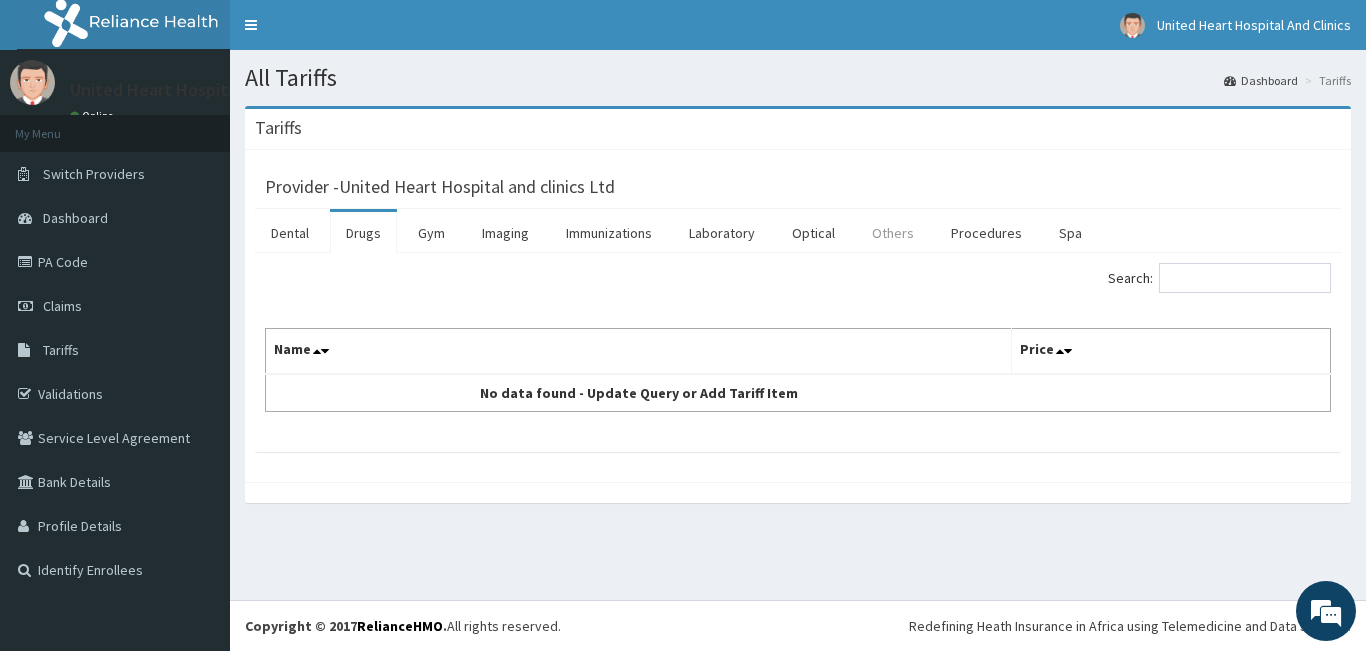 click on "Others" at bounding box center [893, 233] 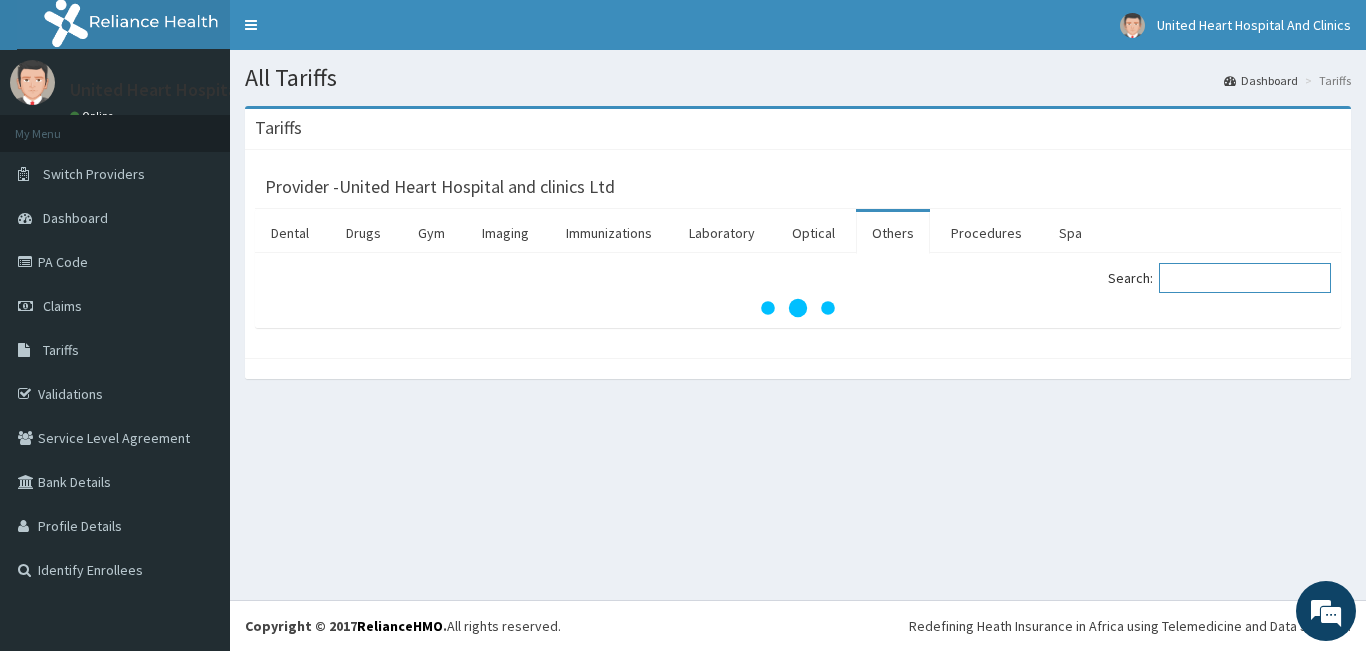 click on "Search:" at bounding box center (1245, 278) 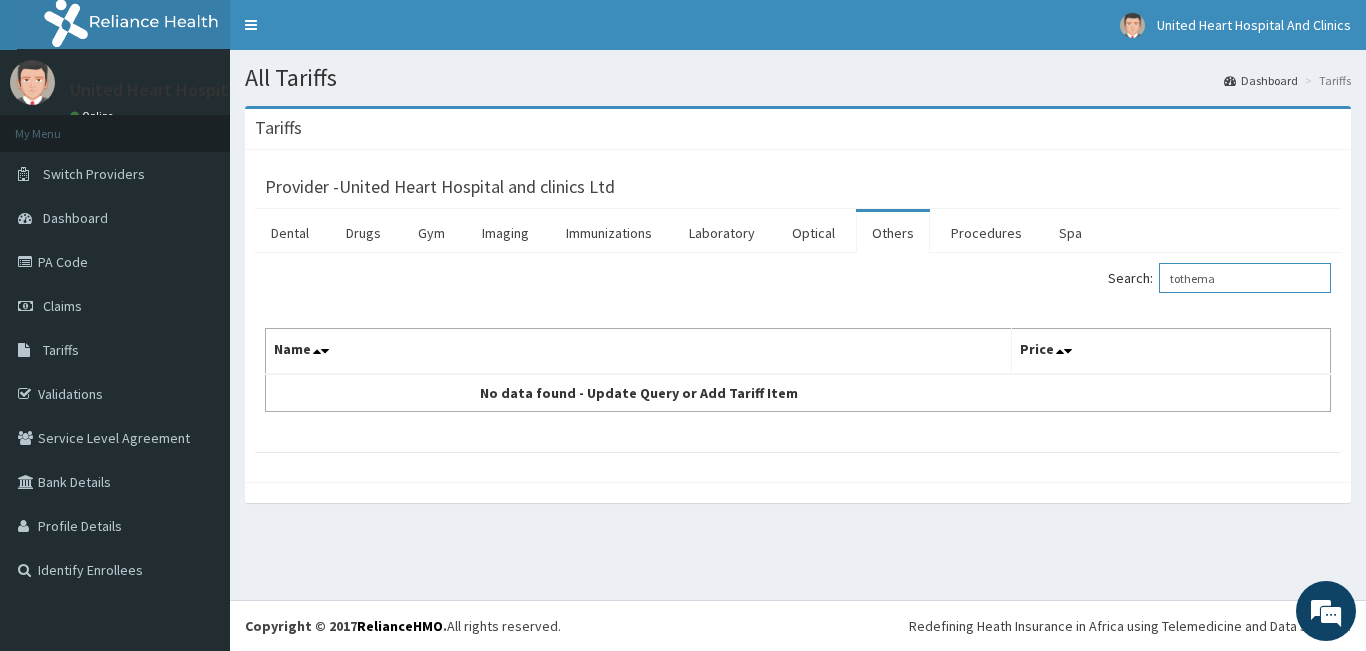 click on "tothema" at bounding box center [1245, 278] 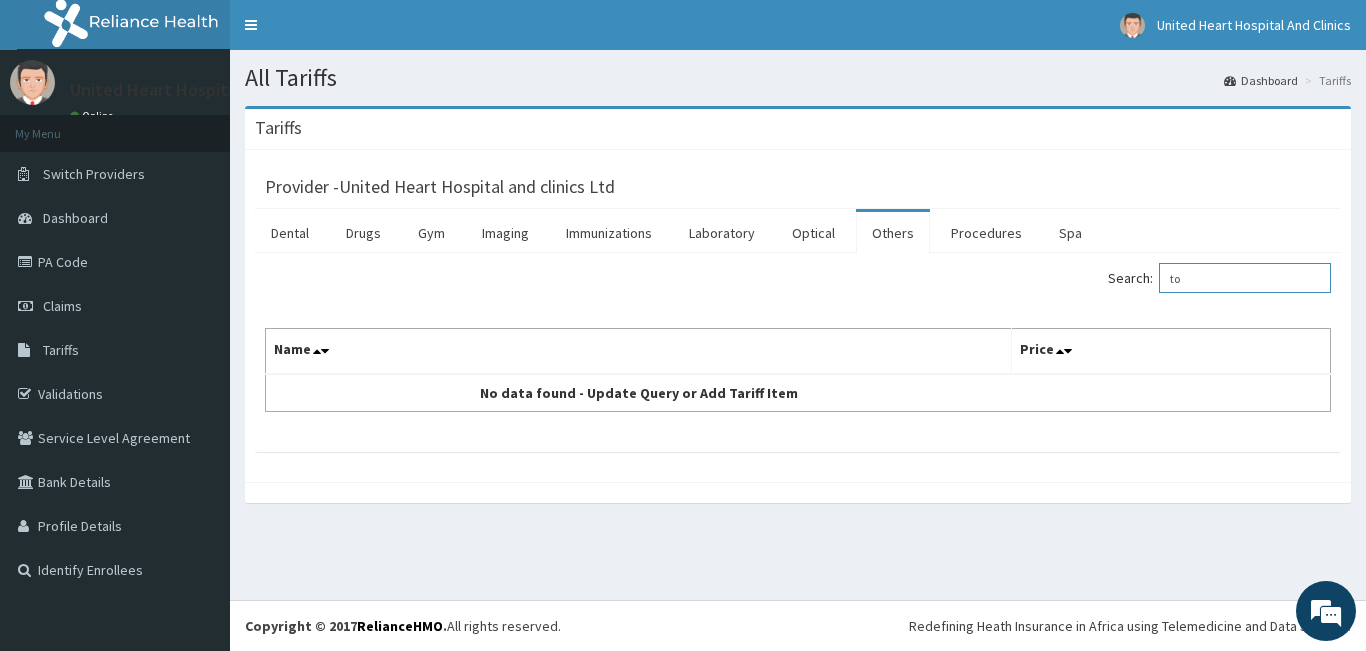type on "t" 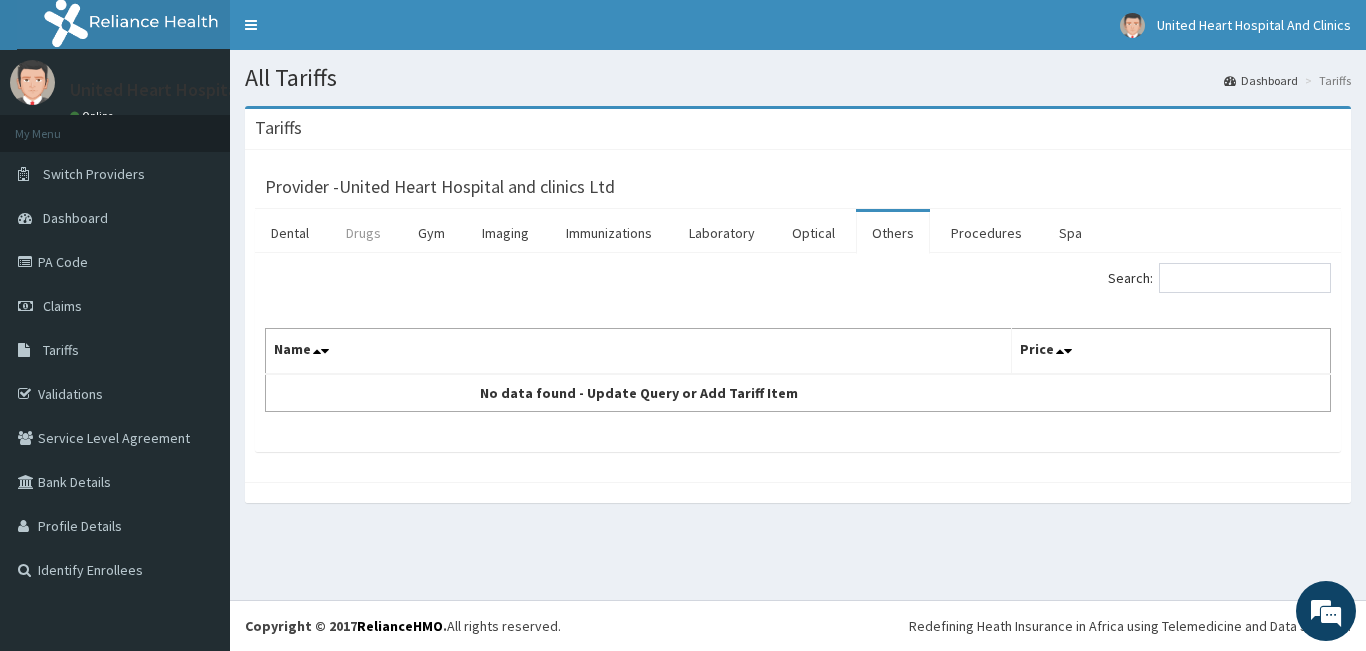 click on "Drugs" at bounding box center [363, 233] 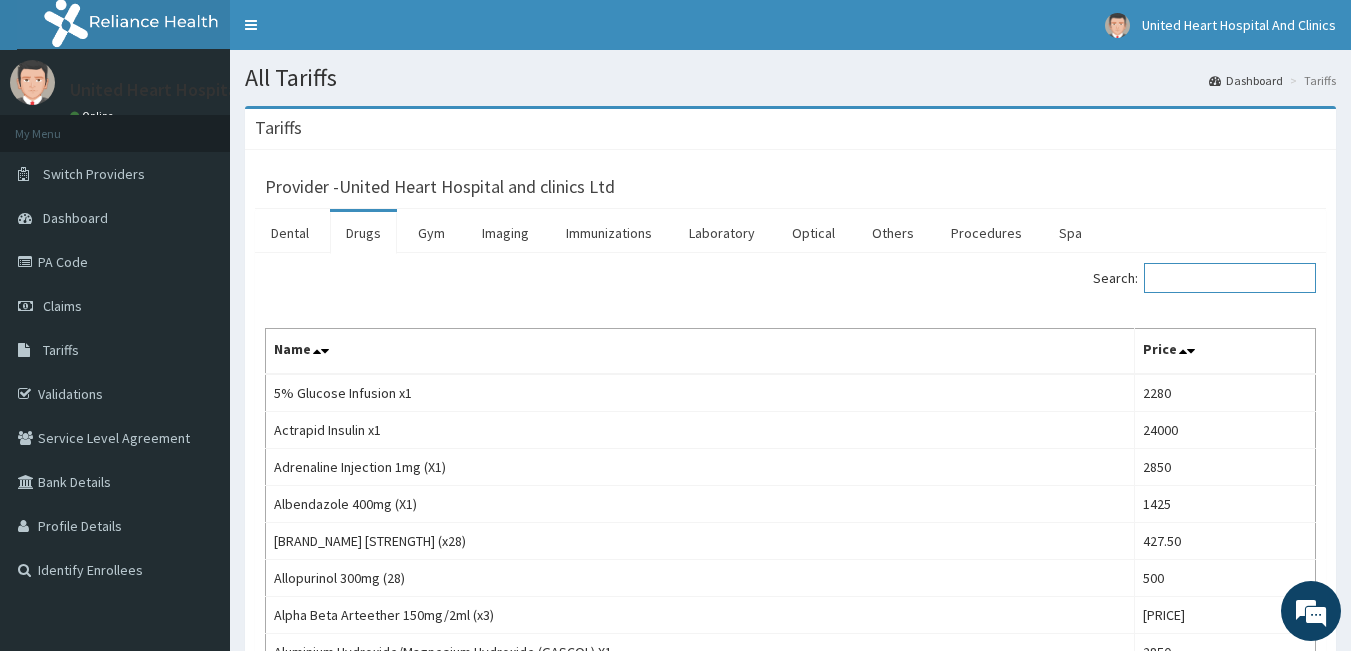 click on "Search:" at bounding box center [1230, 278] 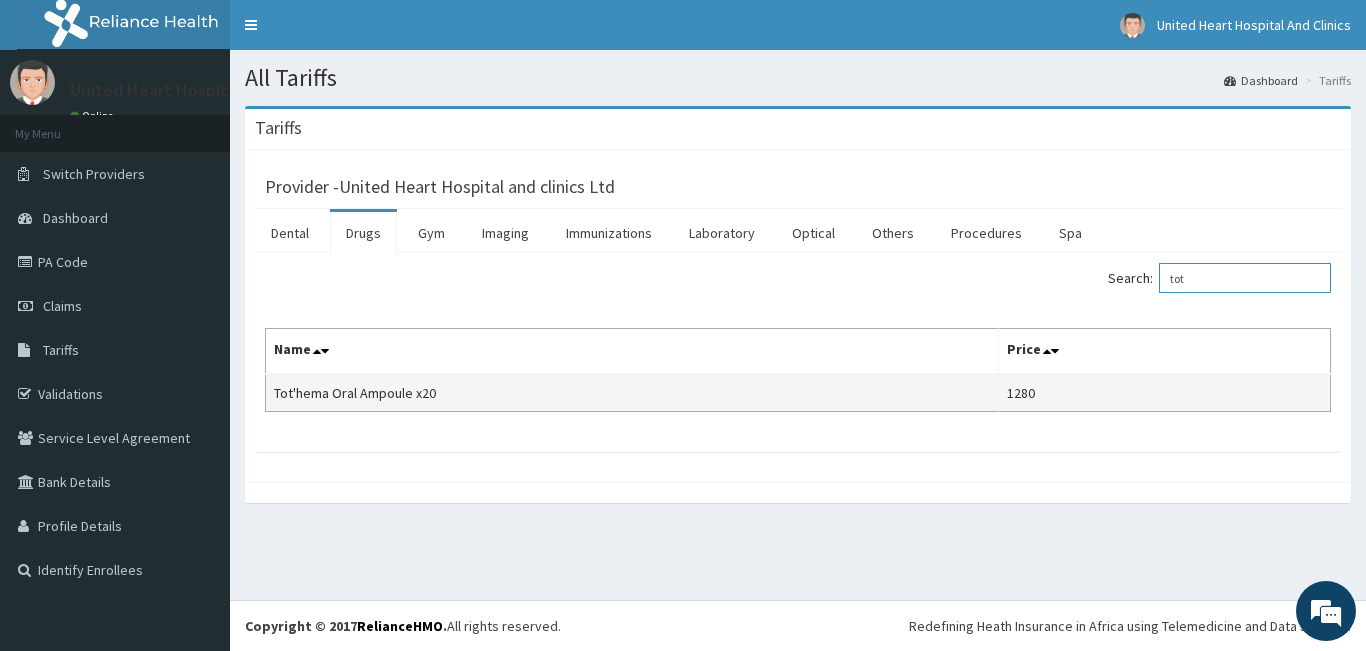 type on "tot" 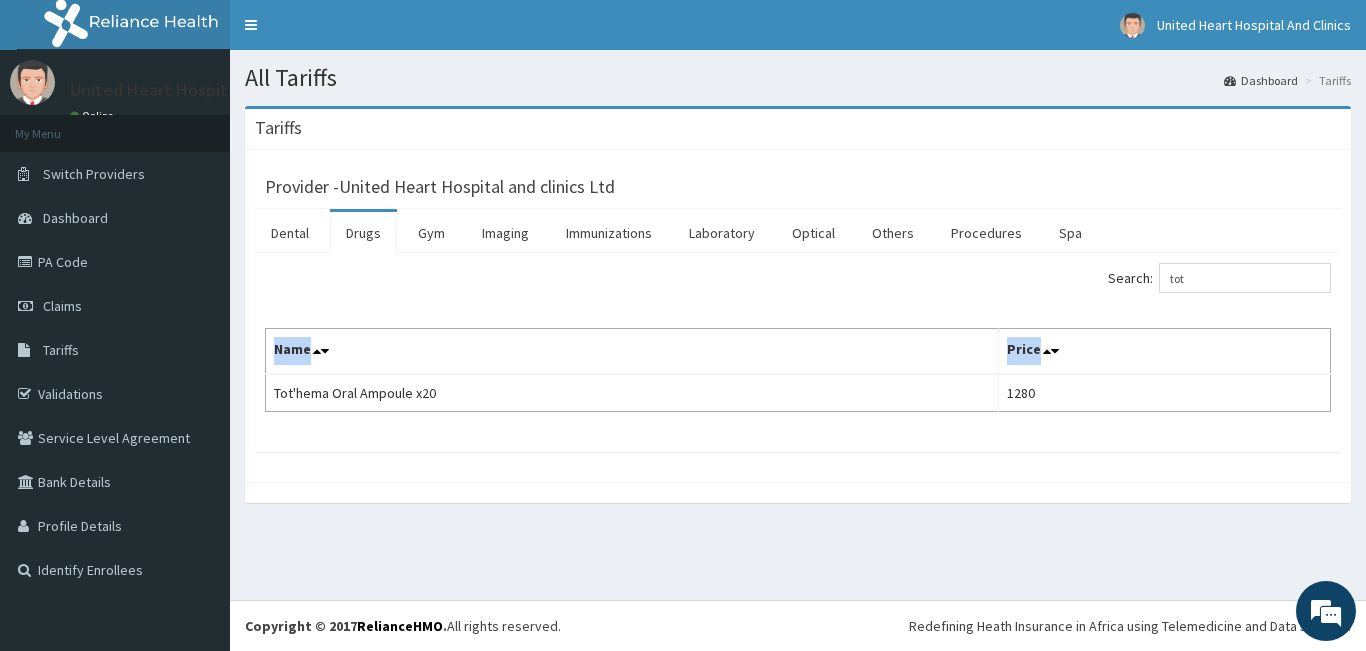 drag, startPoint x: 273, startPoint y: 387, endPoint x: 998, endPoint y: 414, distance: 725.50256 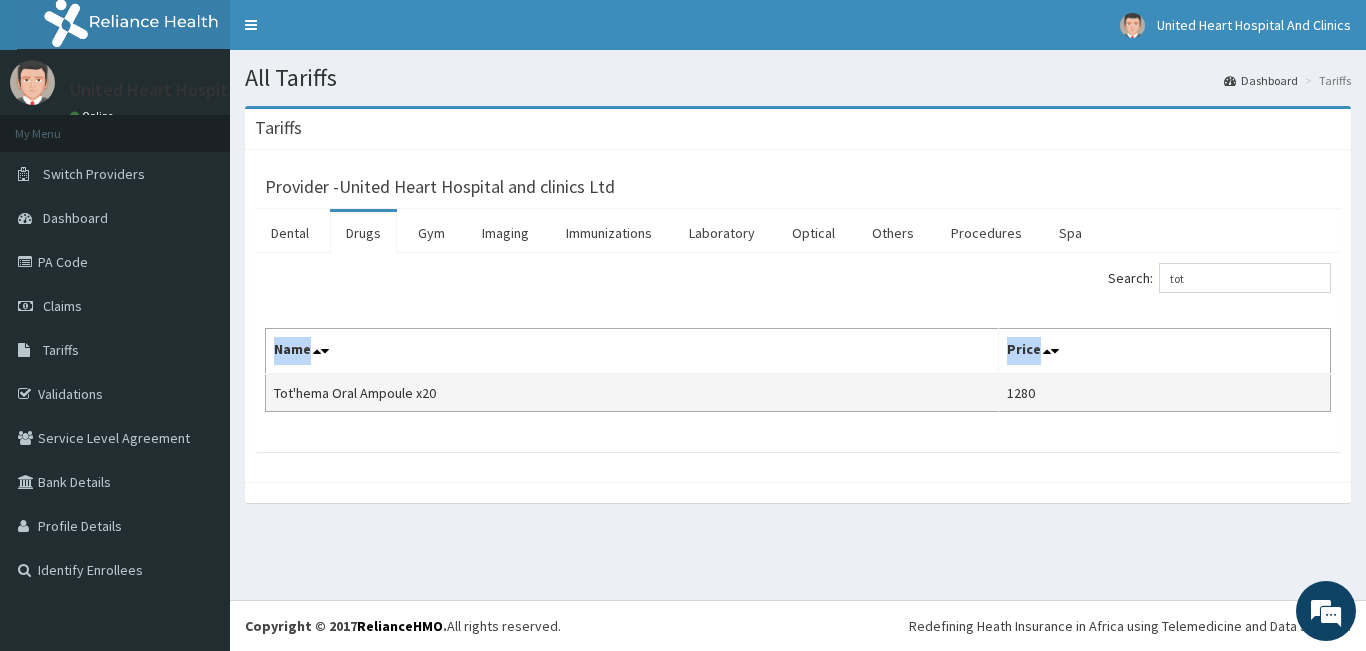 copy on "Name Price" 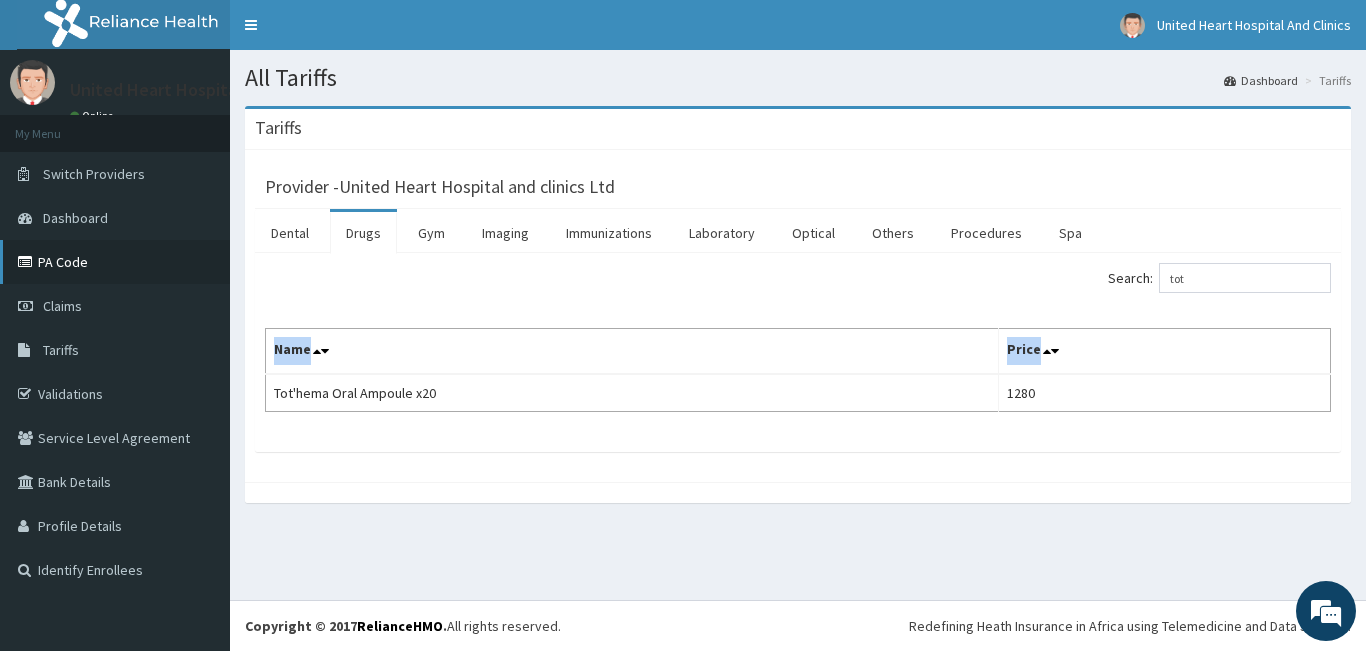 click on "PA Code" at bounding box center [115, 262] 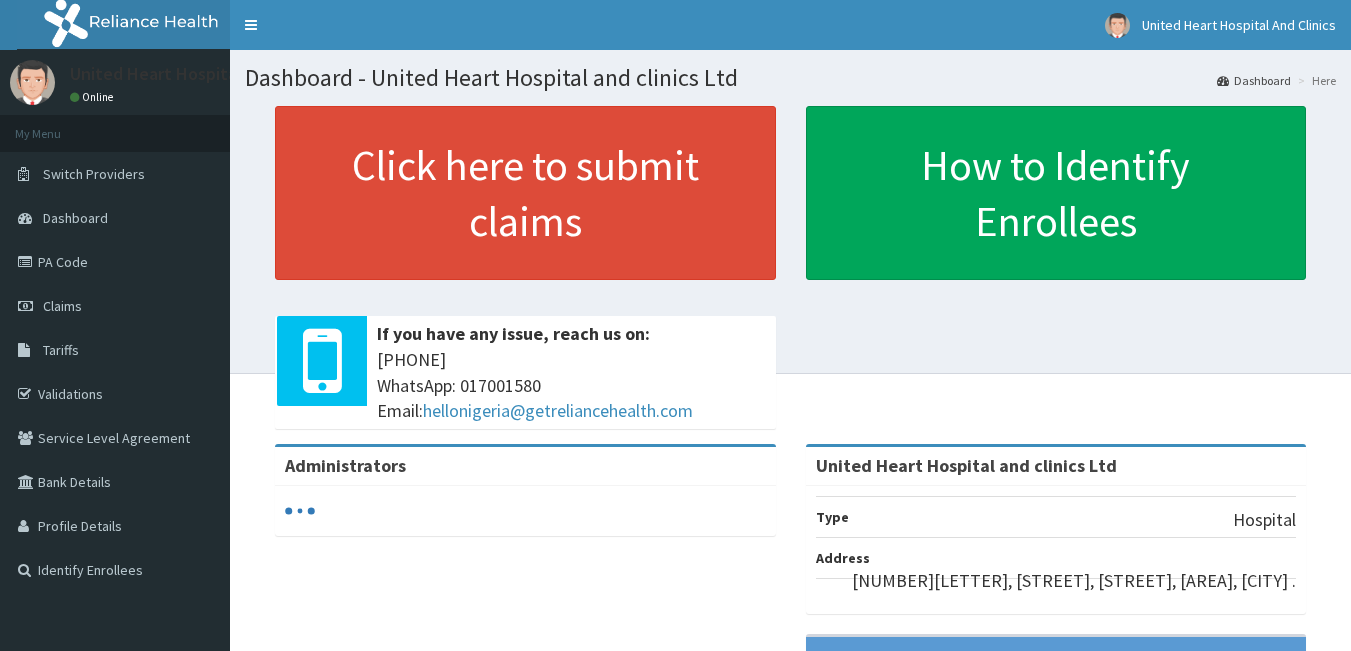 scroll, scrollTop: 0, scrollLeft: 0, axis: both 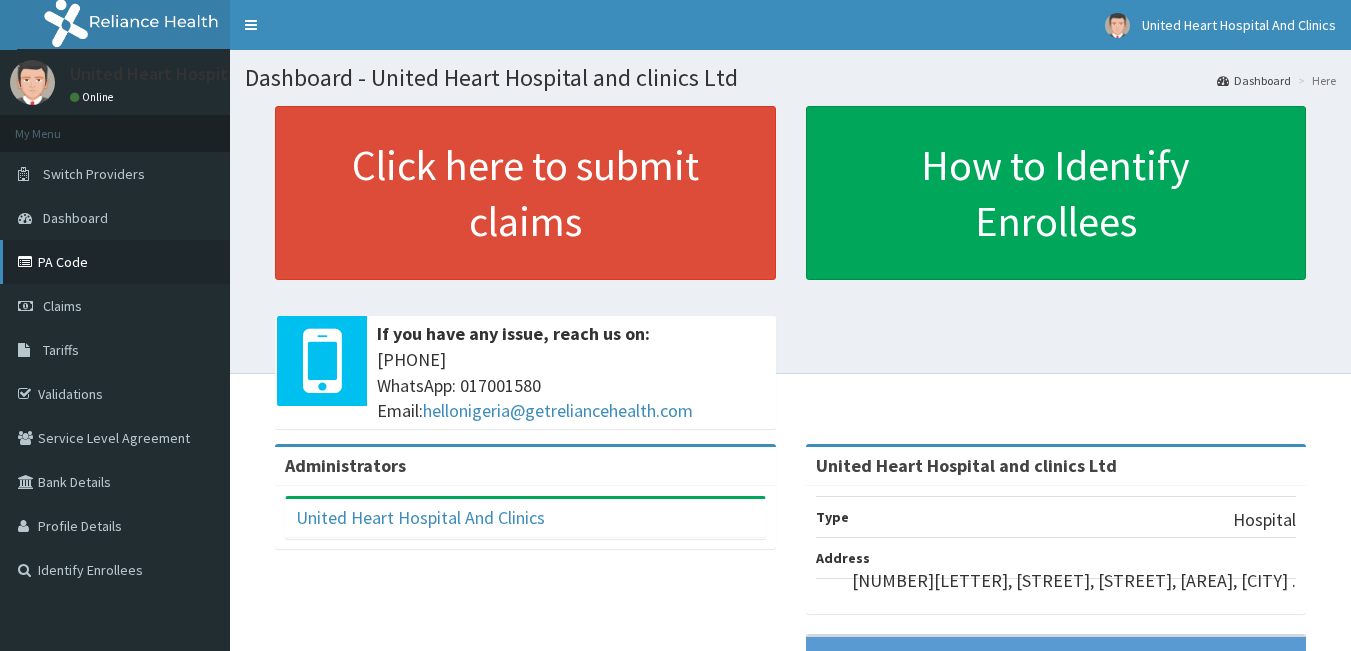 click on "PA Code" at bounding box center [115, 262] 